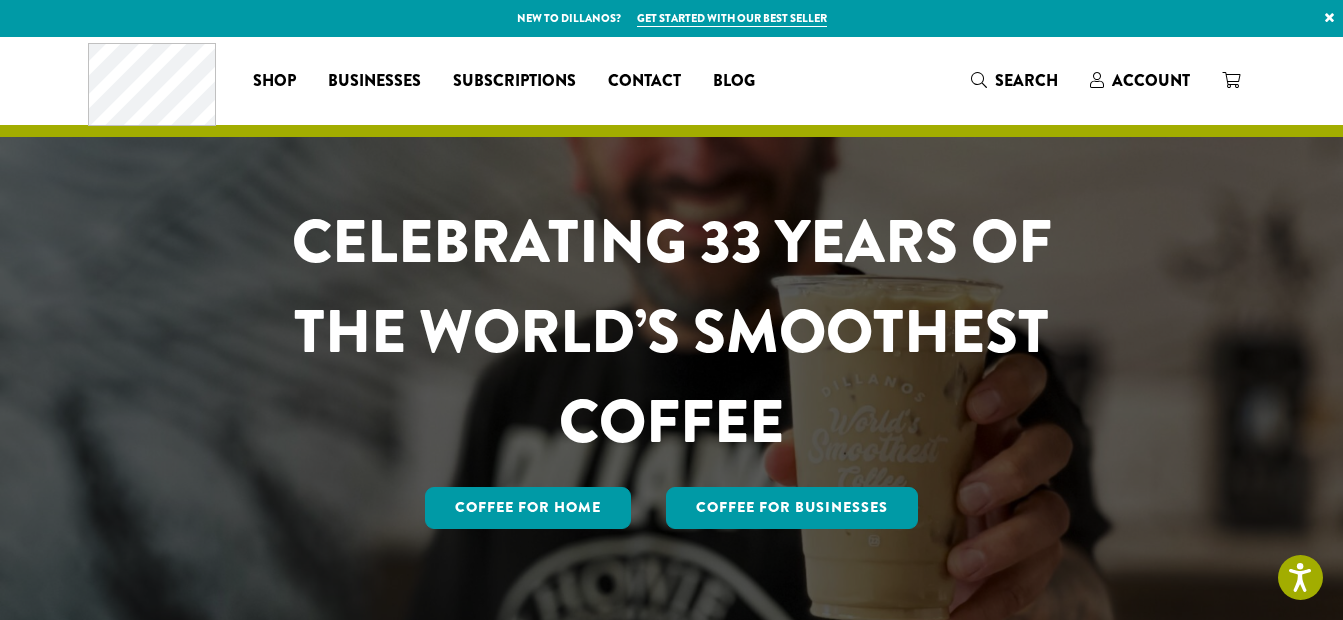 scroll, scrollTop: 0, scrollLeft: 0, axis: both 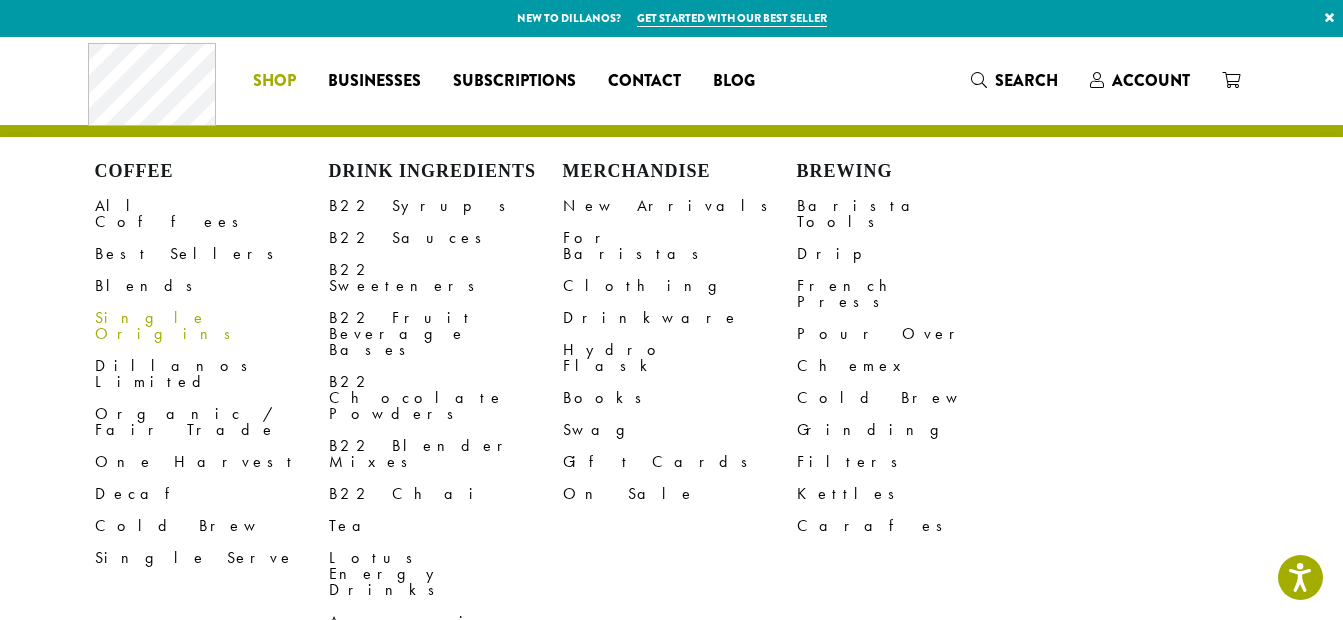 click on "Single Origins" at bounding box center (212, 326) 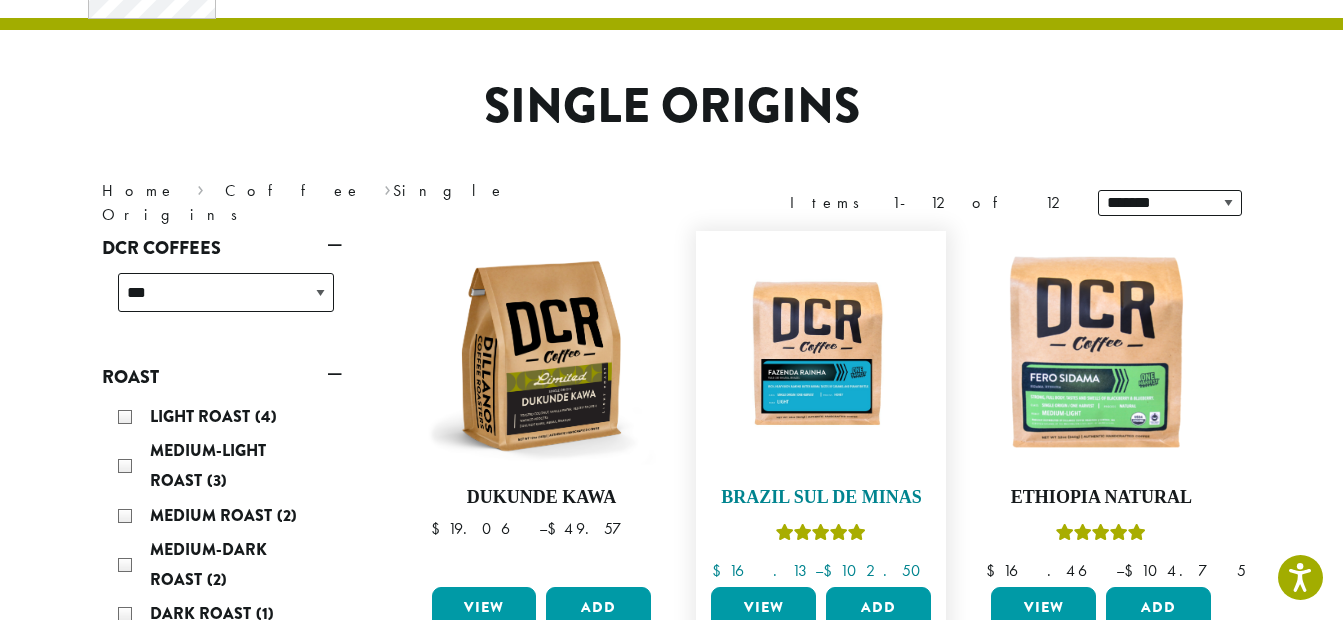 scroll, scrollTop: 200, scrollLeft: 0, axis: vertical 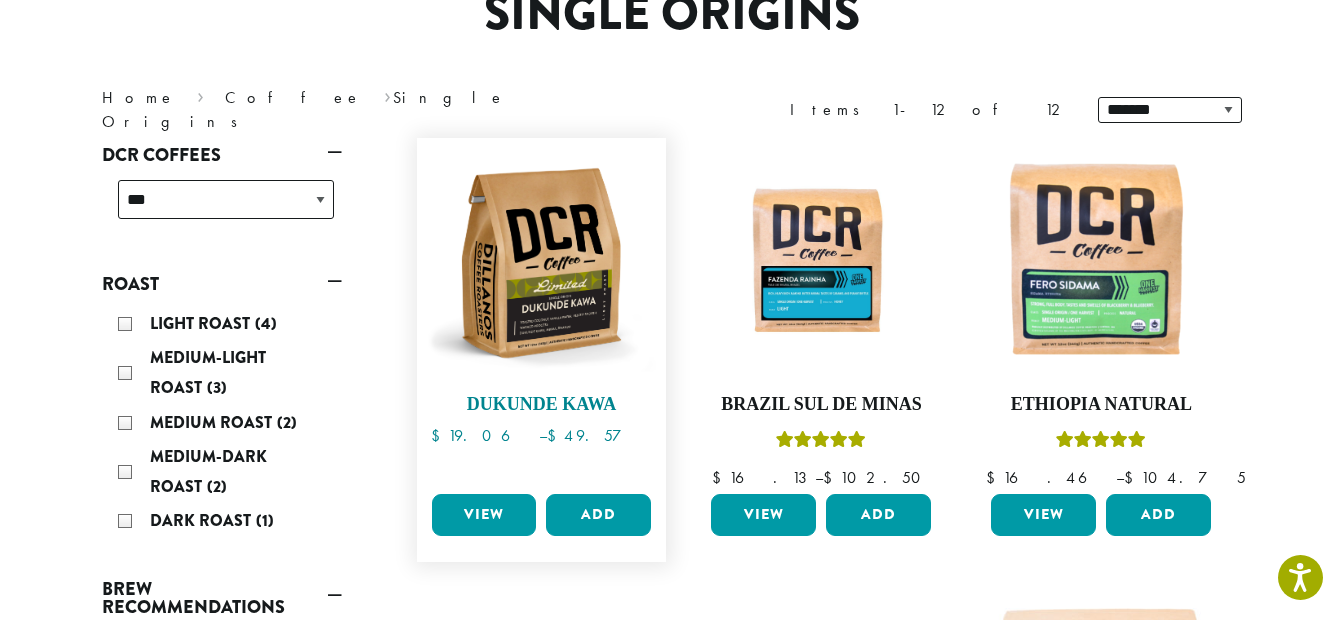 click at bounding box center (541, 263) 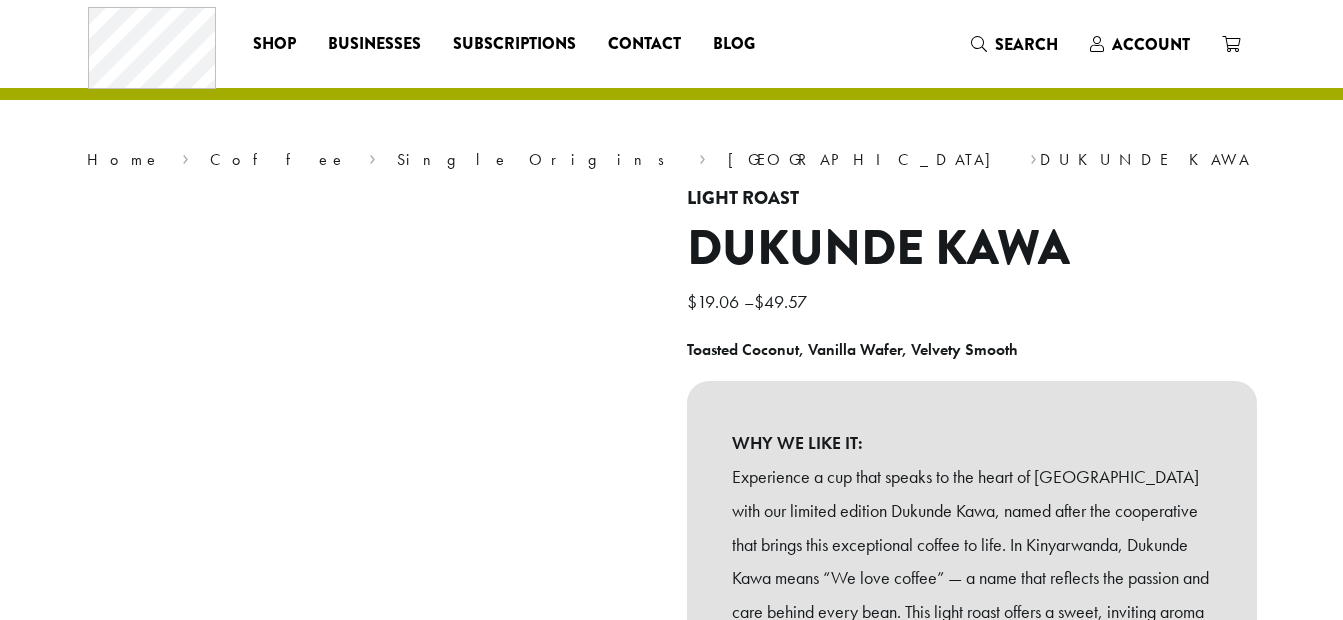 scroll, scrollTop: 0, scrollLeft: 0, axis: both 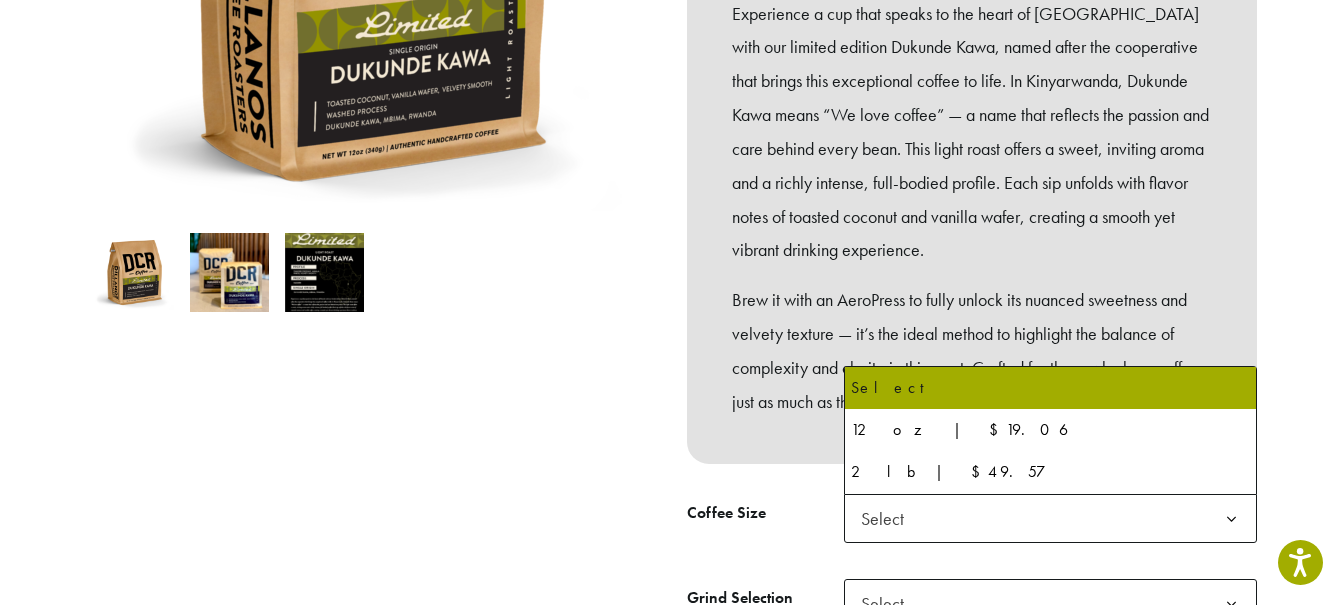 click 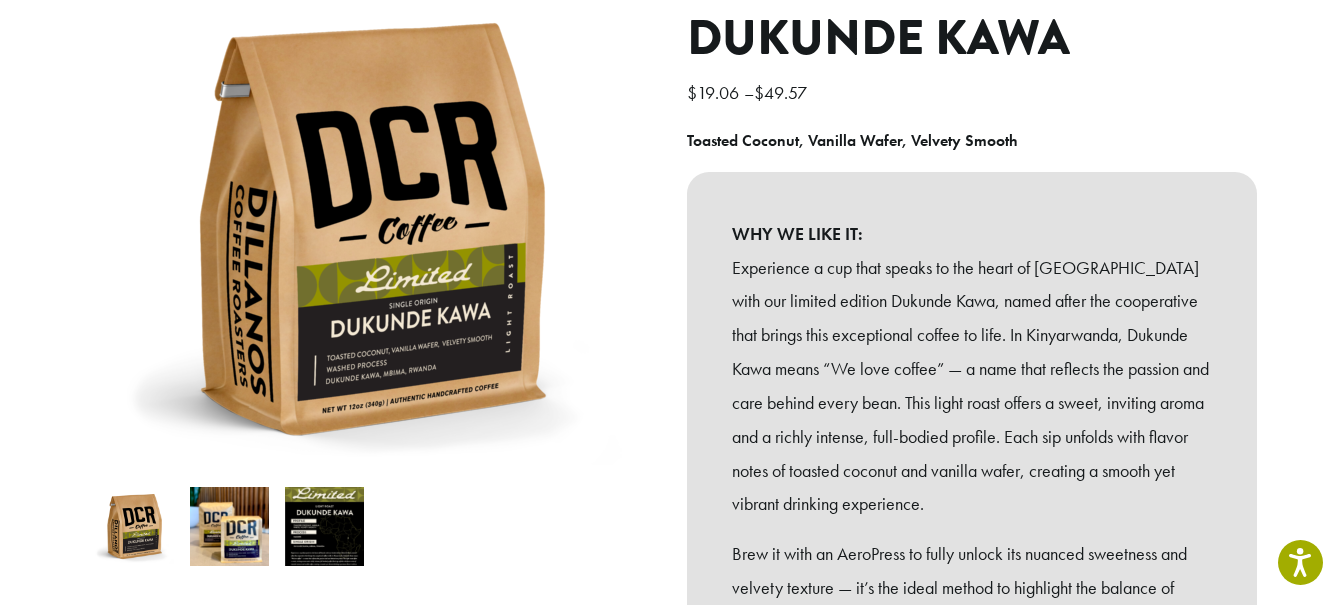scroll, scrollTop: 200, scrollLeft: 0, axis: vertical 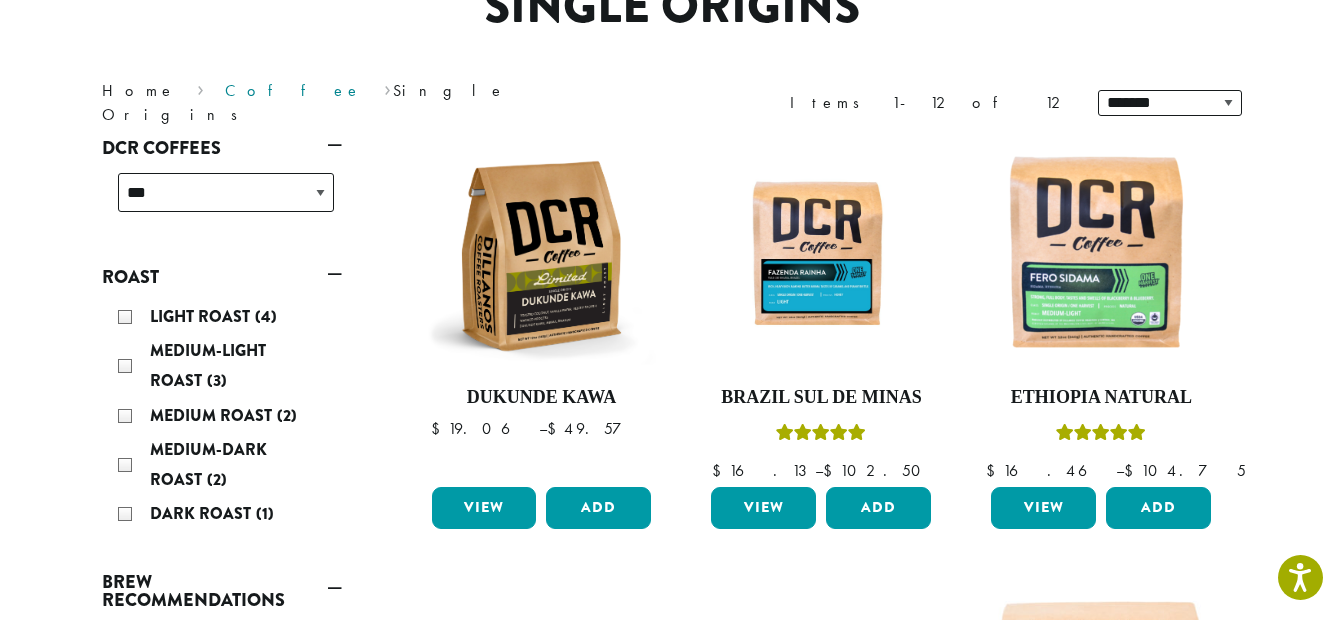 click on "Coffee" at bounding box center (293, 90) 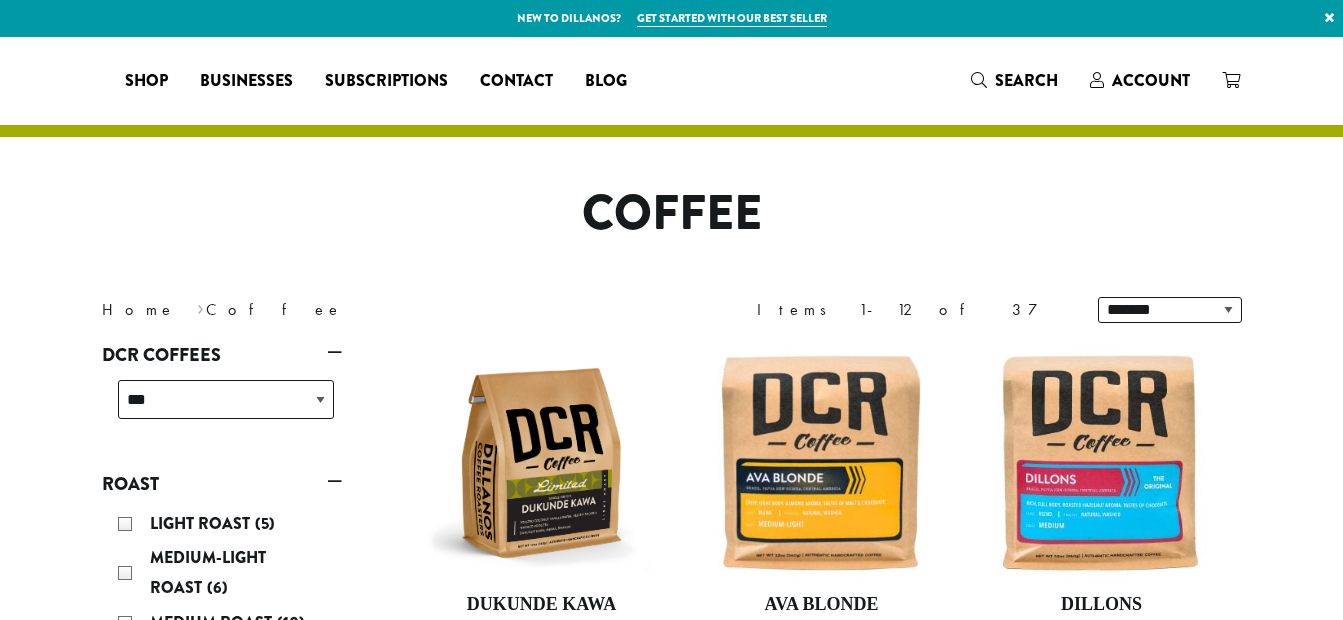 scroll, scrollTop: 0, scrollLeft: 0, axis: both 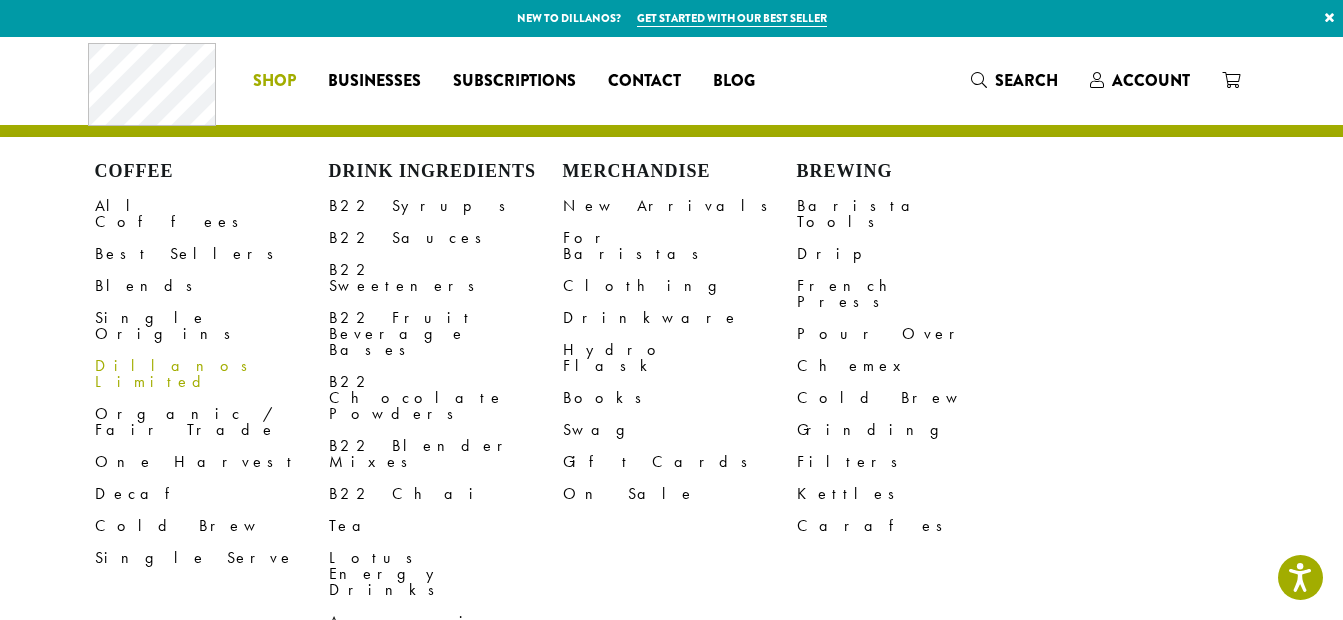 click on "Dillanos Limited" at bounding box center [212, 374] 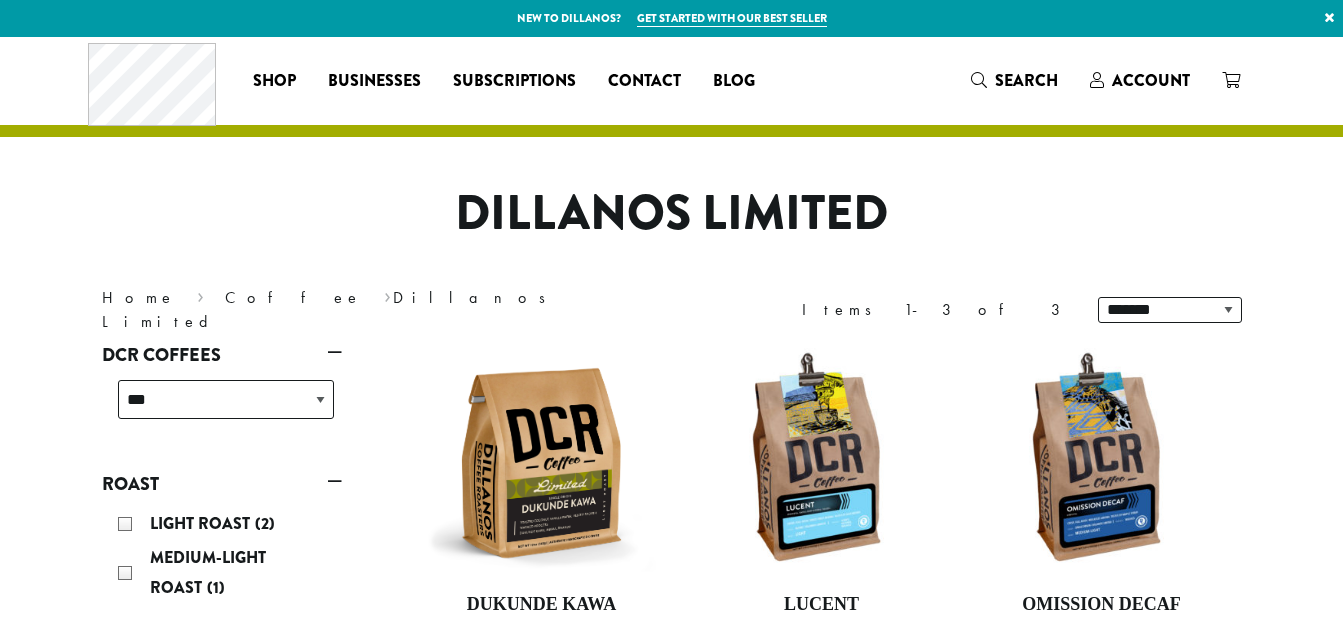 scroll, scrollTop: 0, scrollLeft: 0, axis: both 